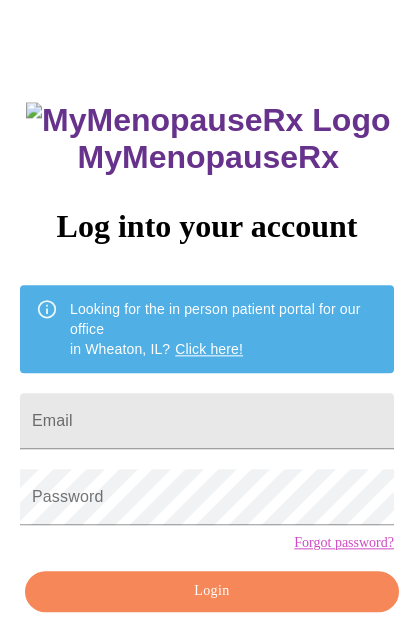 scroll, scrollTop: 60, scrollLeft: 0, axis: vertical 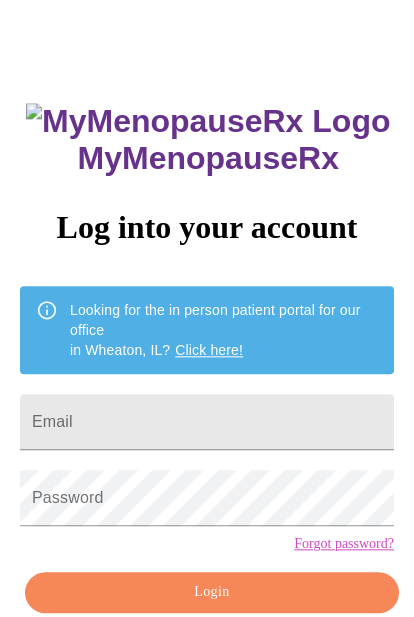 click on "Don't have an account?" at bounding box center (207, 652) 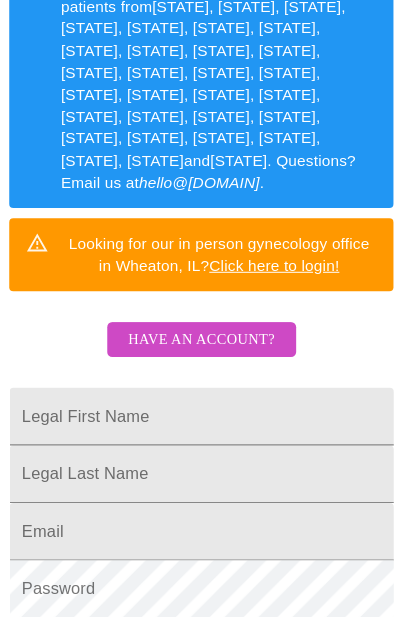scroll, scrollTop: 388, scrollLeft: 0, axis: vertical 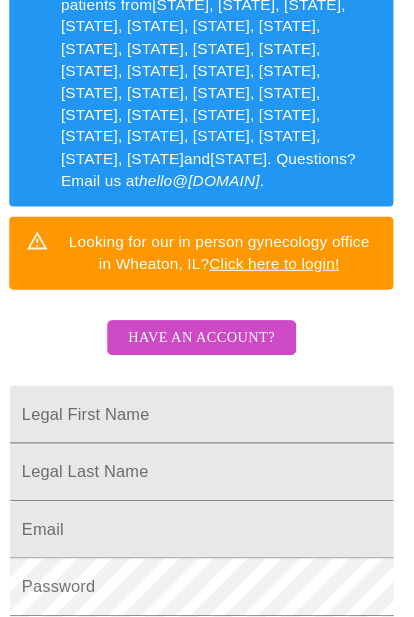 click on "Legal First Name" at bounding box center [207, 404] 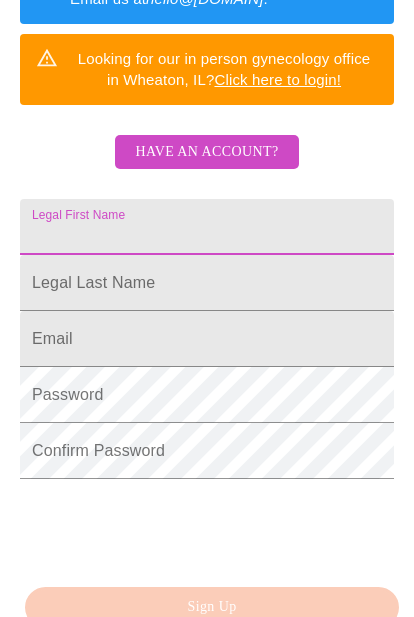 scroll, scrollTop: 387, scrollLeft: 0, axis: vertical 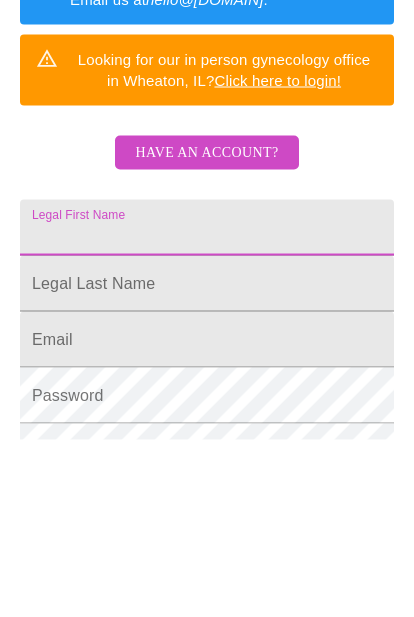 type on "Kathleen" 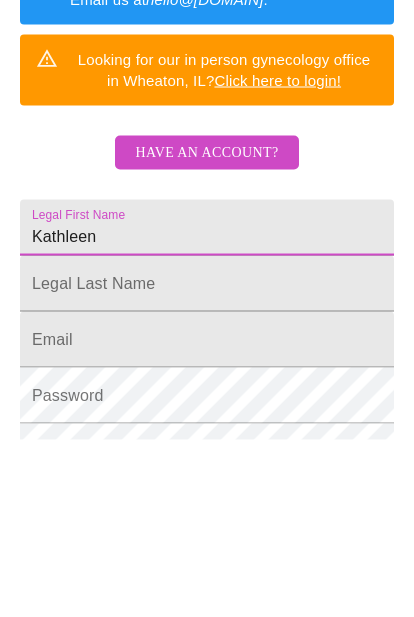 scroll, scrollTop: 565, scrollLeft: 0, axis: vertical 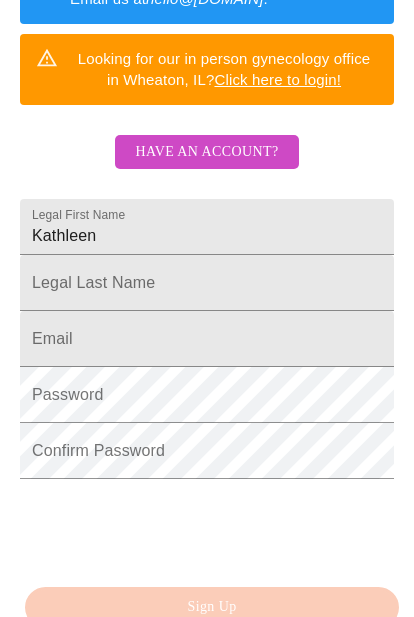click on "Legal First Name" at bounding box center [207, 227] 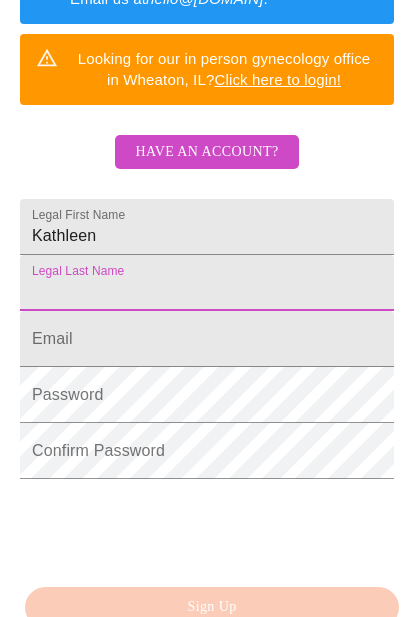 scroll, scrollTop: 565, scrollLeft: 0, axis: vertical 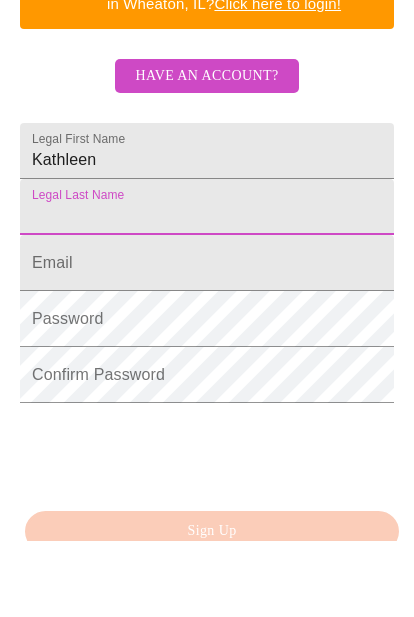 type on "Mitchell" 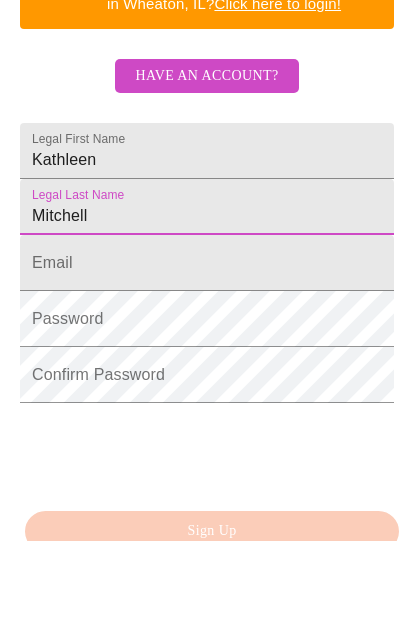 scroll, scrollTop: 625, scrollLeft: 0, axis: vertical 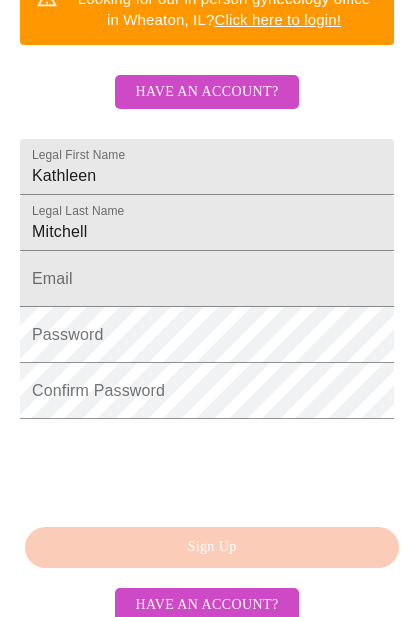 click on "Legal First Name" at bounding box center [207, 279] 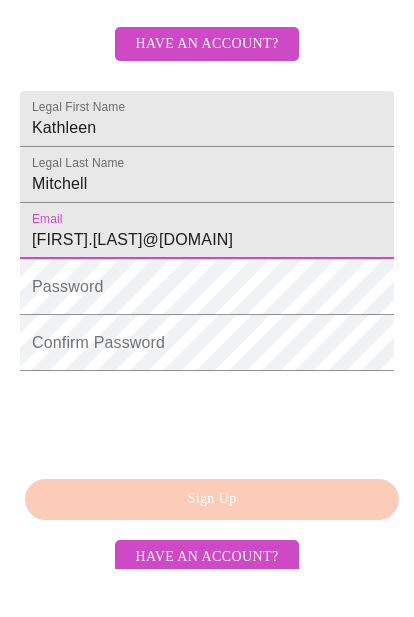 type on "[FIRST].[LAST]@[DOMAIN]" 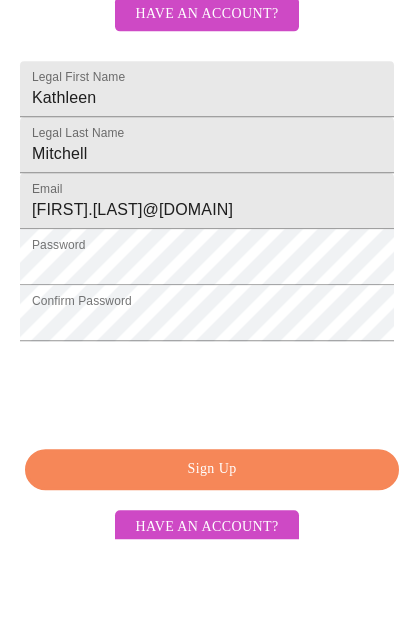 scroll, scrollTop: 702, scrollLeft: 0, axis: vertical 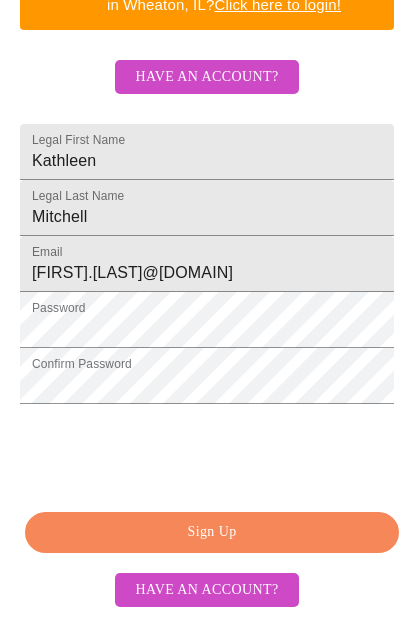 click on "Sign Up" at bounding box center [212, 532] 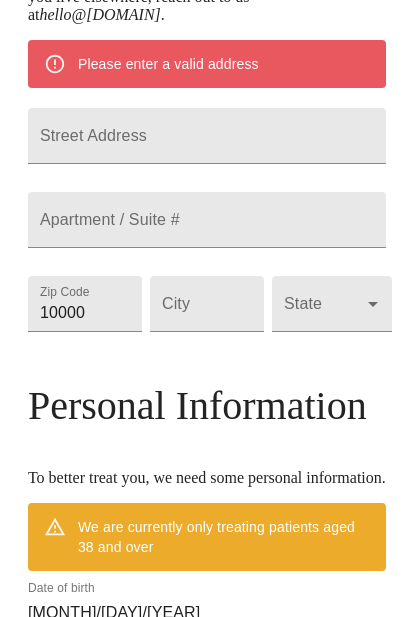scroll, scrollTop: 624, scrollLeft: 0, axis: vertical 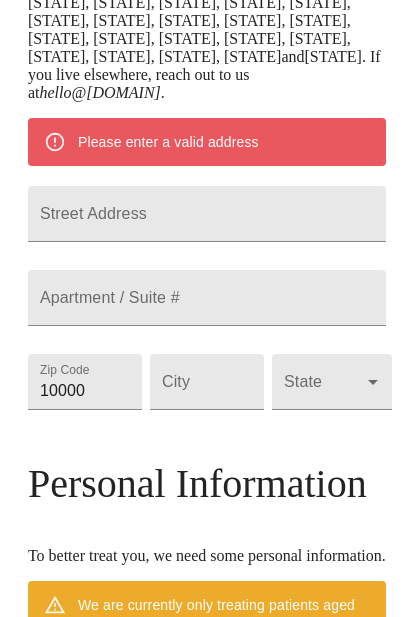 click on "Street Address" at bounding box center (207, 214) 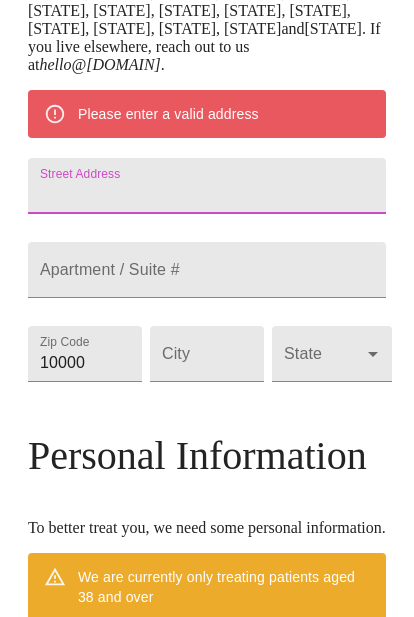scroll, scrollTop: 624, scrollLeft: 0, axis: vertical 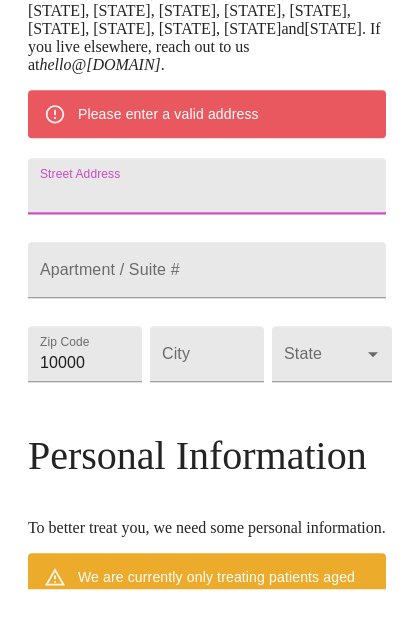 type on "2450 N Reid Hooker" 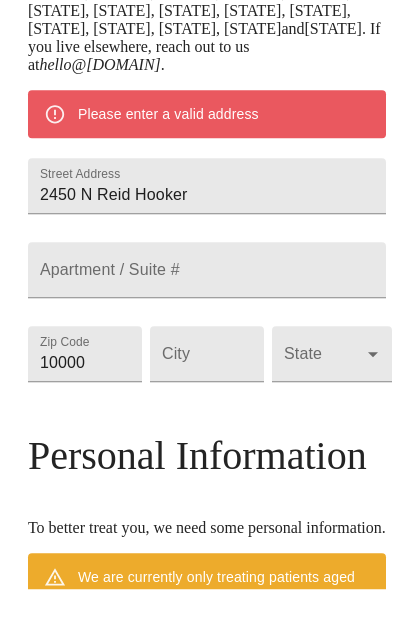 scroll, scrollTop: 652, scrollLeft: 0, axis: vertical 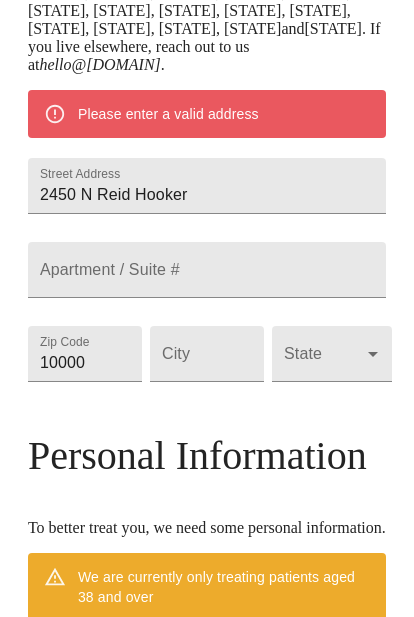 click on "10000" at bounding box center (85, 354) 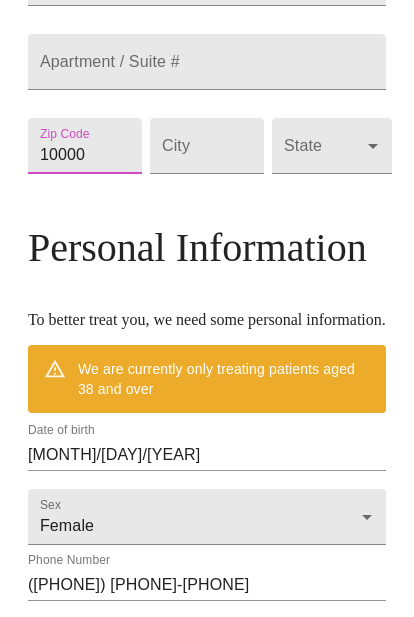 scroll, scrollTop: 651, scrollLeft: 0, axis: vertical 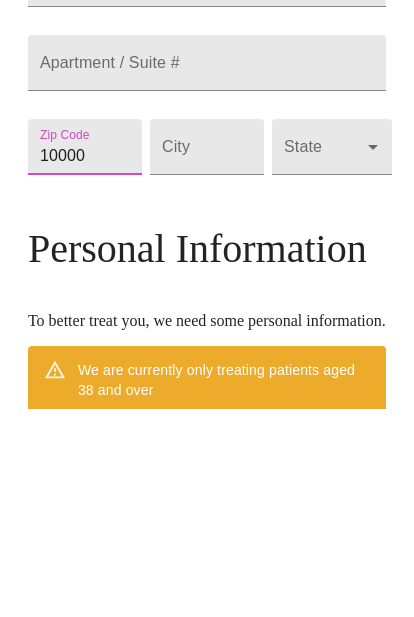 type on "38028" 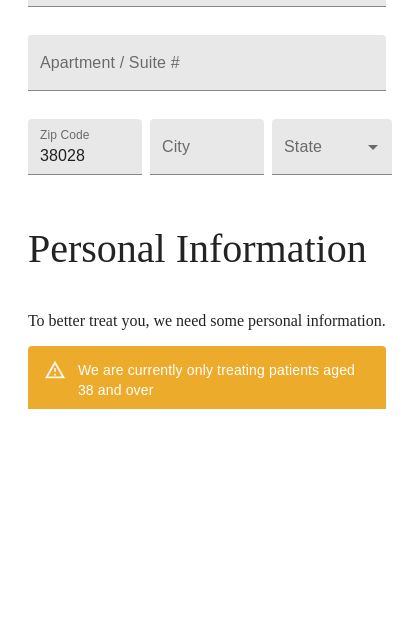 scroll, scrollTop: 860, scrollLeft: 0, axis: vertical 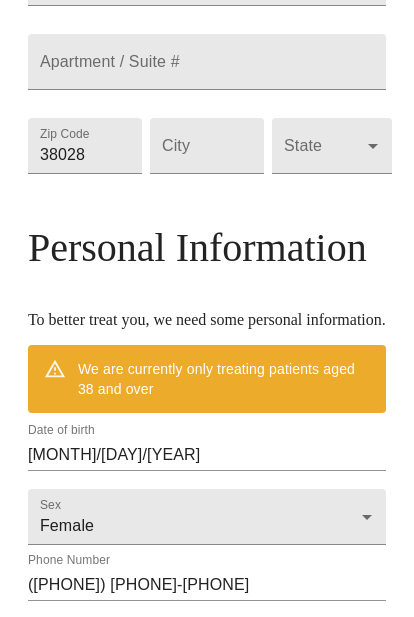 click on "Street Address" at bounding box center [207, 146] 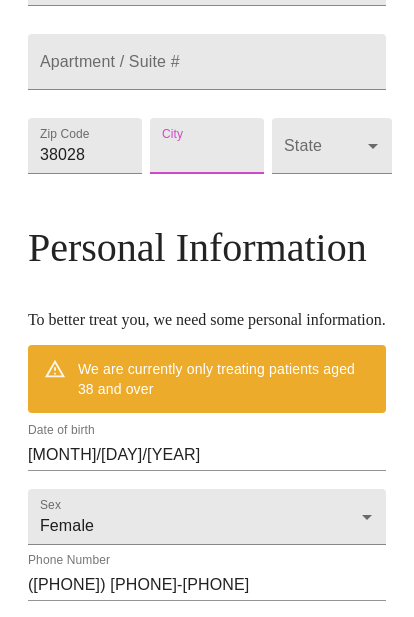 scroll, scrollTop: 859, scrollLeft: 0, axis: vertical 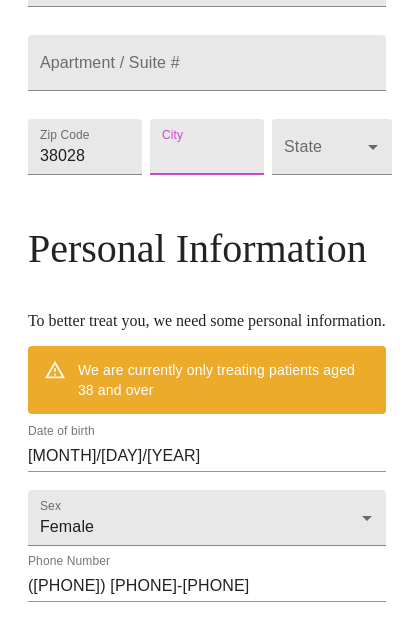 type on "Eads" 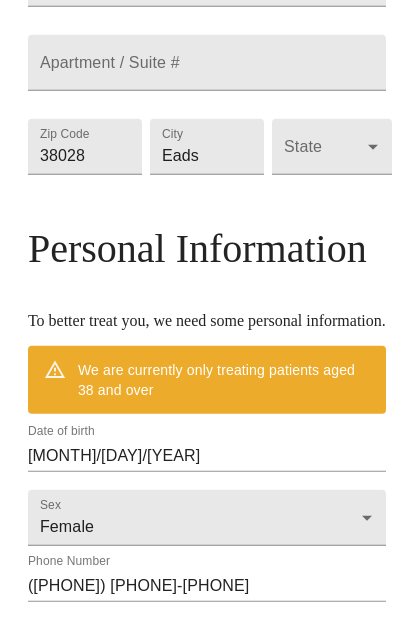click on "MyMenopauseRx Welcome to MyMenopauseRx Since it's your first time here, you'll need to enter some medical and social information.  We'll guide you through it! Mailing Address We currently are only supporting patients from  [STATE], [STATE], [STATE], [STATE], [STATE], [STATE], [STATE], [STATE], [STATE], [STATE], [STATE], [STATE], [STATE], [STATE], [STATE], [STATE], [STATE], [STATE], [STATE], [STATE], [STATE], [STATE], [STATE], [STATE], [STATE], [STATE], [STATE], [STATE], [STATE]  and  [STATE] . If you live elsewhere, reach out to us at  hello@mymenopauserx.com . Please enter a valid address Street Address [STREET] Apartment / Suite # Zip Code [ZIP] City [CITY] State ​ Personal Information To better treat you, we need some personal information. We are currently only treating patients aged 38 and over Date of birth [MONTH]/[DAY]/[YEAR] Sex Female Female Phone Number ([PHONE]) [PHONE]-[PHONE]  Receive Text Message Notifications Terms of Service & Privacy Policy By  Continuing  and our  ." at bounding box center [207, 107] 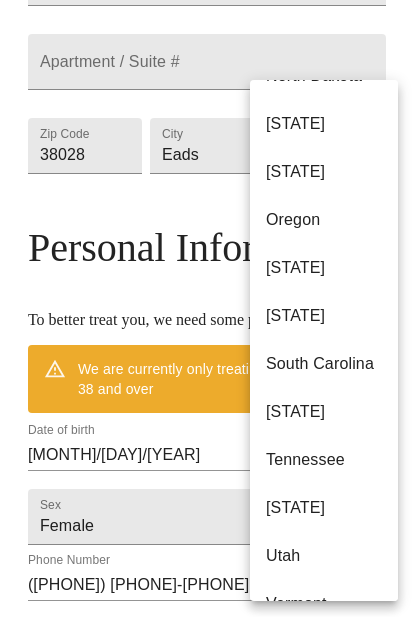 scroll, scrollTop: 1624, scrollLeft: 0, axis: vertical 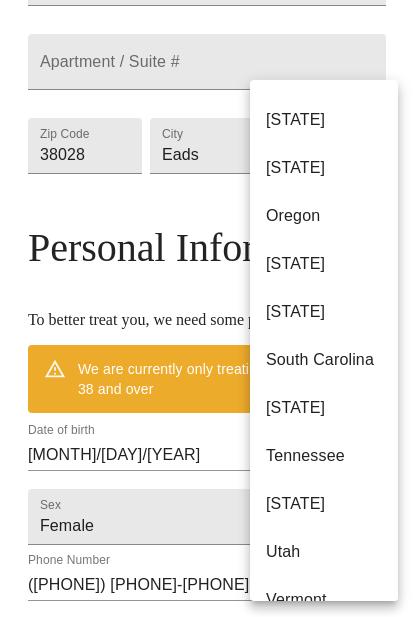 click on "Tennessee" at bounding box center (324, 456) 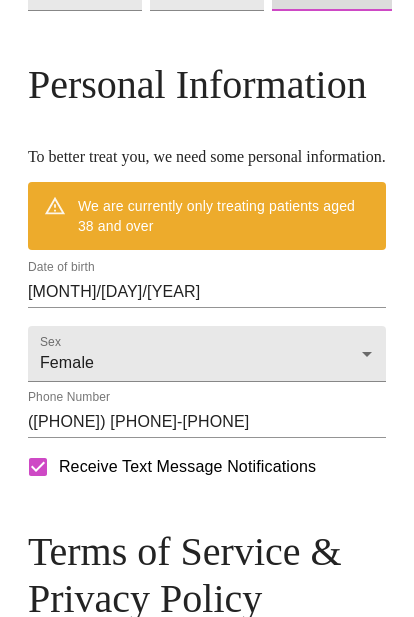 scroll, scrollTop: 976, scrollLeft: 0, axis: vertical 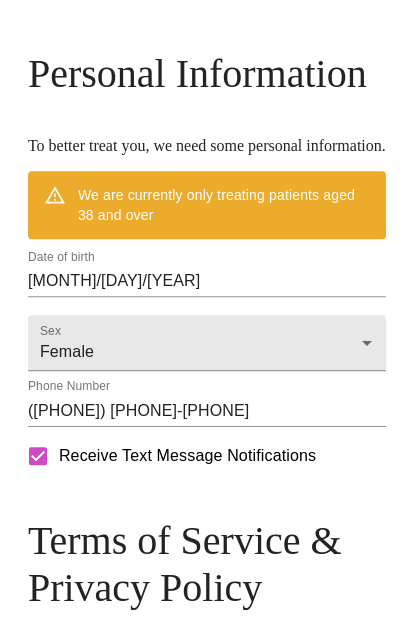 click on "[MONTH]/[DAY]/[YEAR]" at bounding box center [207, 281] 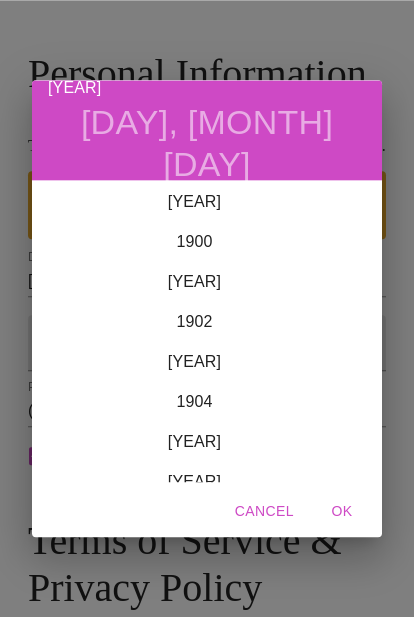 scroll, scrollTop: 976, scrollLeft: 0, axis: vertical 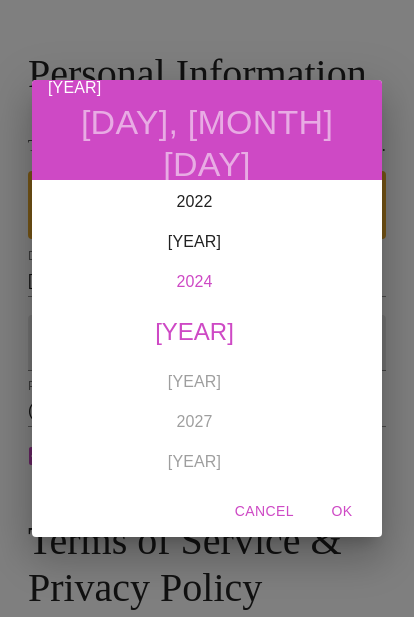 click on "2024" at bounding box center [194, 282] 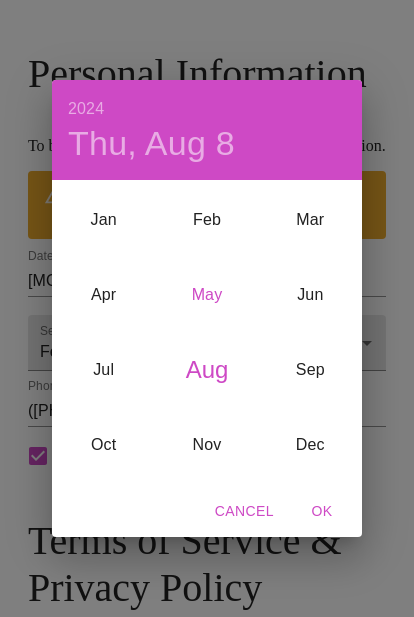 click on "May" at bounding box center (206, 294) 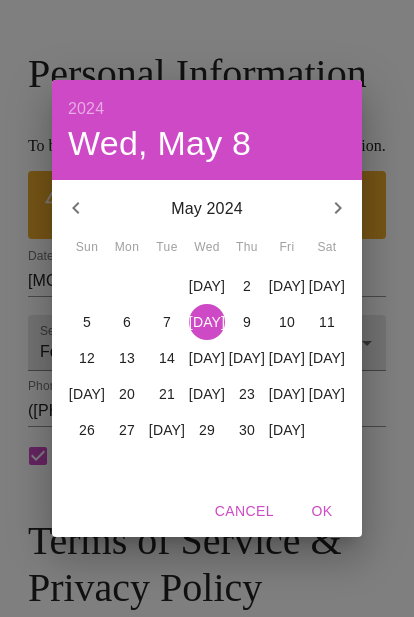 click on "5" at bounding box center [87, 322] 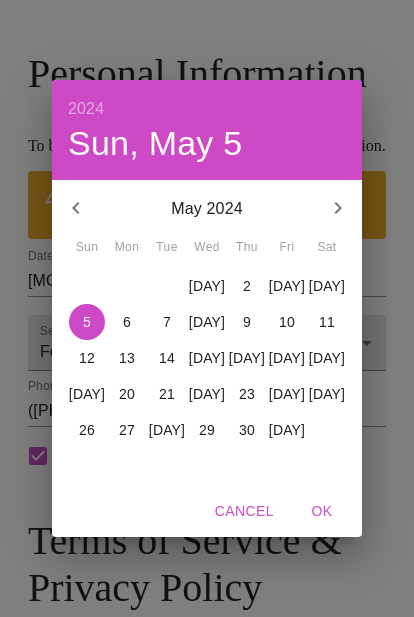 click 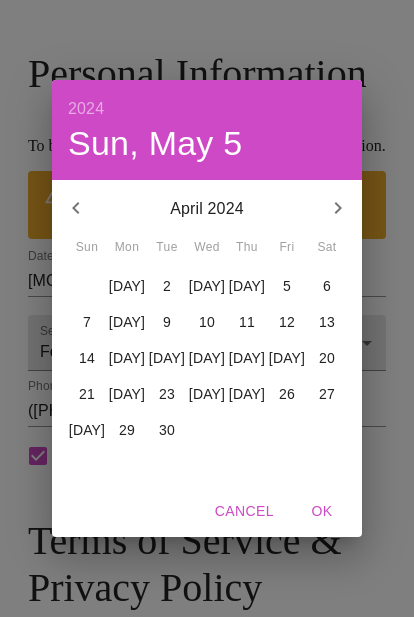 click 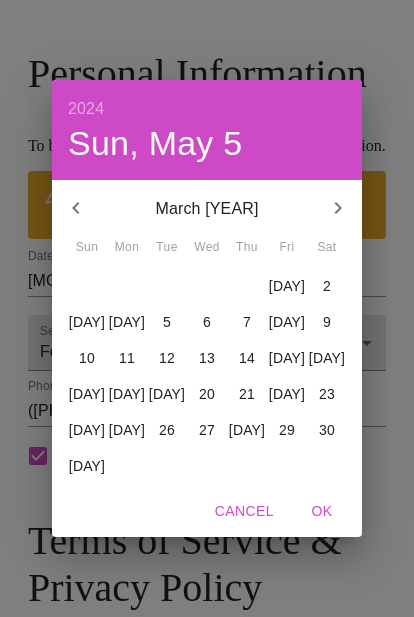 click 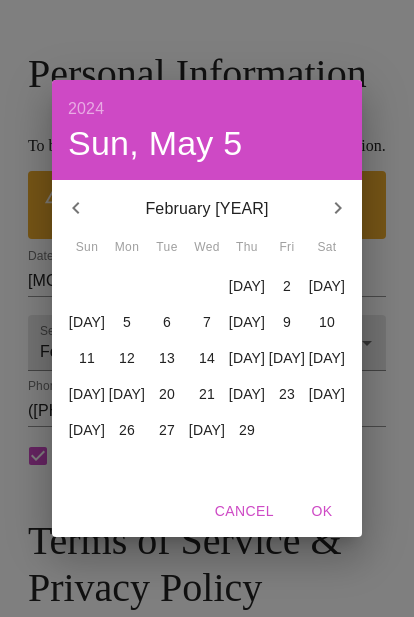 click 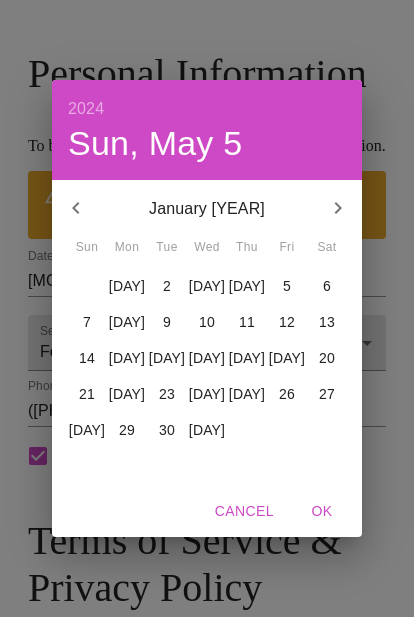 click 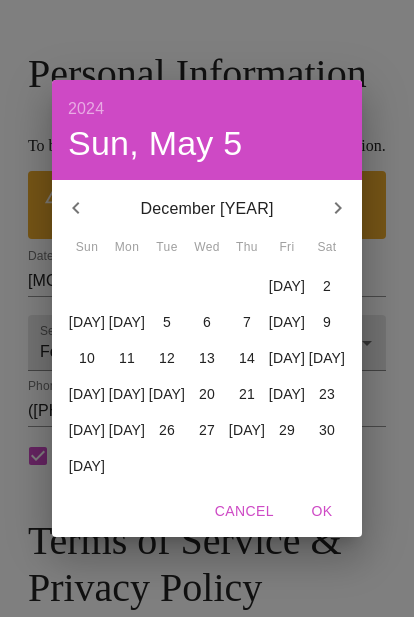 click 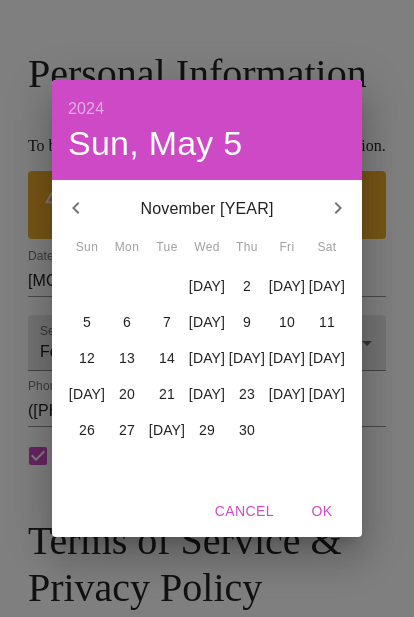 click 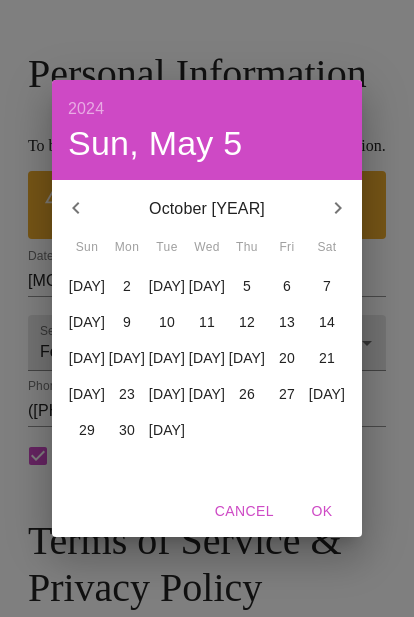 click 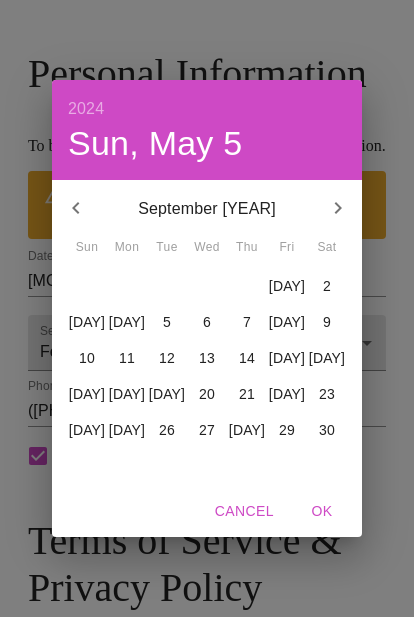 click 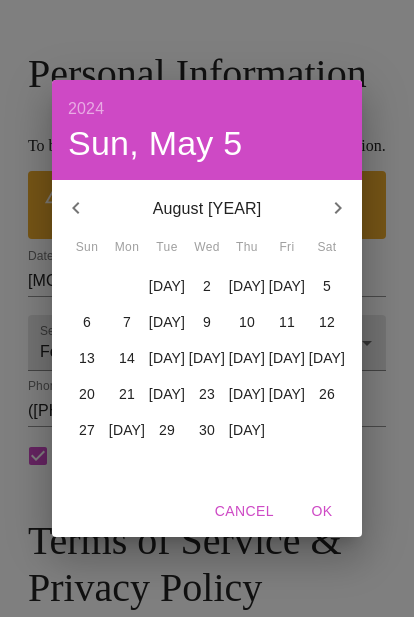 click 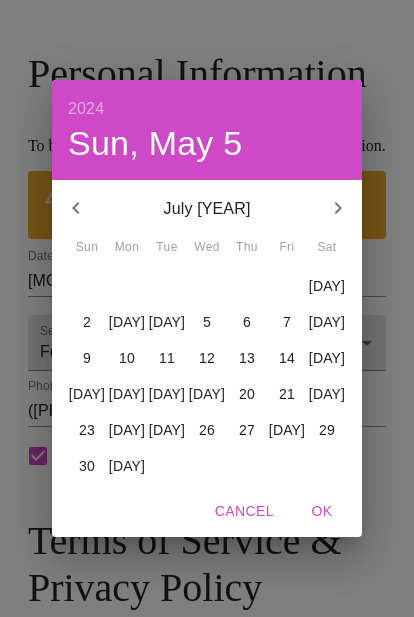click 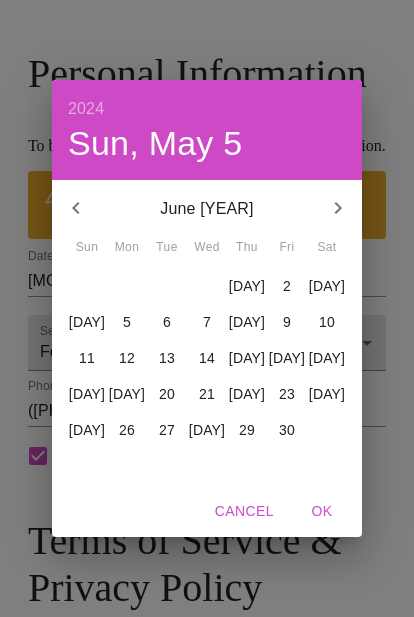 click 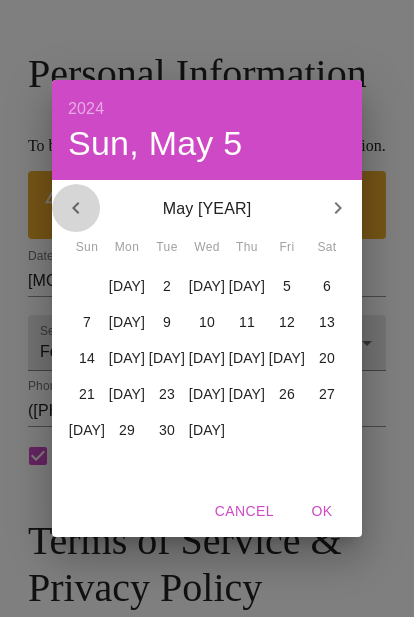 click 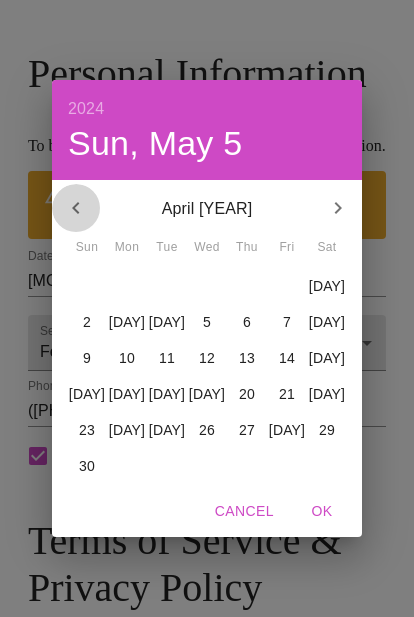 click 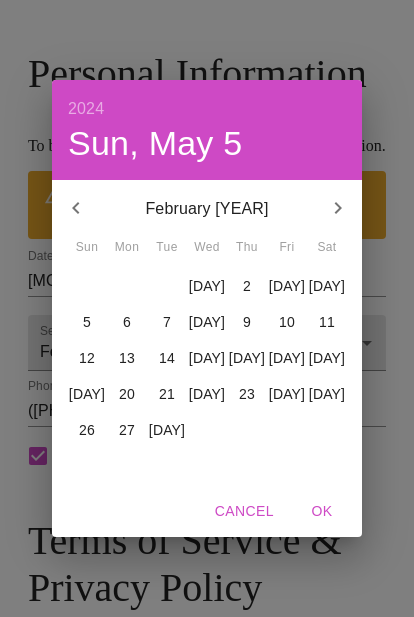 click 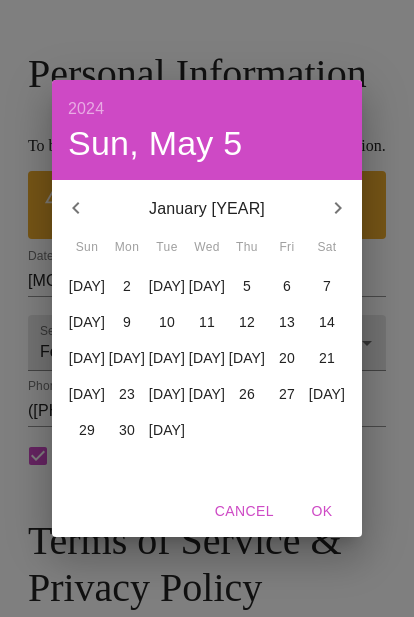 click on "[YEAR] Sun, May 5 January [YEAR] Sun Mon Tue Wed Thu Fri Sat 1 2 3 4 5 6 7 8 9 10 11 12 13 14 15 16 17 18 19 20 21 22 23 24 25 26 27 28 29 30 31 1 2 3 4 Cancel OK" at bounding box center [207, 308] 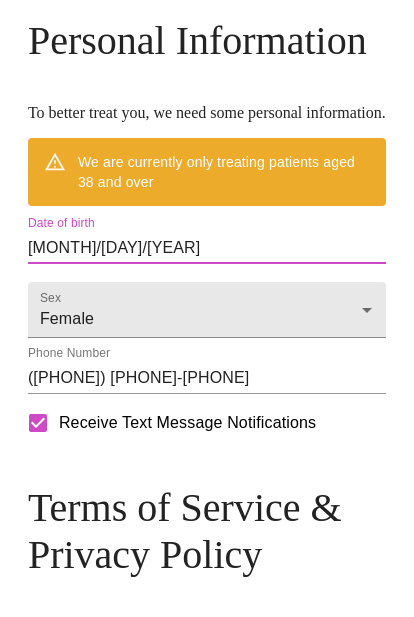 click on "[MONTH]/[DAY]/[YEAR]" at bounding box center (207, 248) 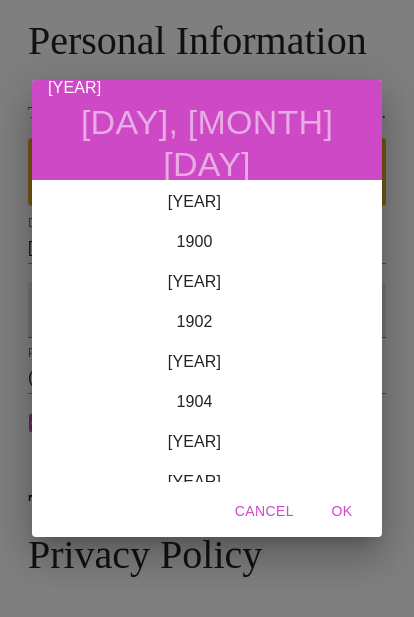 scroll, scrollTop: 4920, scrollLeft: 0, axis: vertical 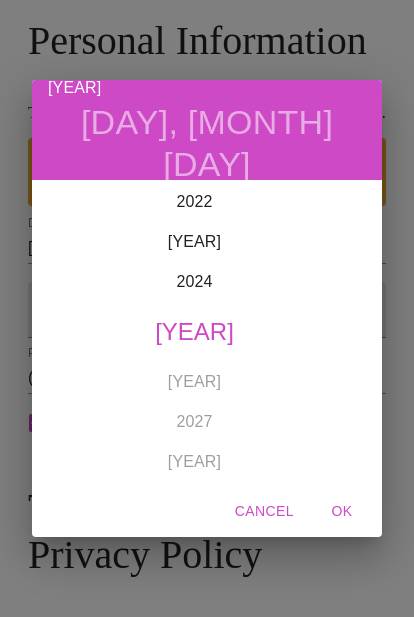 click on "2025 Fri, Aug 8 1899 1900 1901 1902 1903 1904 1905 1906 1907 1908 1909 1910 1911 1912 1913 1914 1915 1916 1917 1918 1919 1920 1921 1922 1923 1924 1925 1926 1927 1928 1929 1930 1931 1932 1933 1934 1935 1936 1937 1938 1939 1940 1941 1942 1943 1944 1945 1946 1947 1948 1949 1950 1951 1952 1953 1954 1955 1956 1957 1958 1959 1960 1961 1962 1963 1964 1965 1966 1967 1968 1969 1970 1971 1972 1973 1974 1975 1976 1977 1978 1979 1980 1981 1982 1983 1984 1985 1986 1987 1988 1989 1990 1991 1992 1993 1994 1995 1996 1997 1998 1999 2000 2001 2002 2003 2004 2005 2006 2007 2008 2009 2010 2011 2012 2013 2014 2015 2016 2017 2018 2019 2020 2021 2022 2023 2024 2025 2026 2027 2028 2029 2030 2031 2032 2033 2034 2035 2036 2037 2038 2039 2040 2041 2042 2043 2044 2045 2046 2047 2048 2049 2050 2051 2052 2053 2054 2055 2056 2057 2058 2059 2060 2061 2062 2063 2064 2065 2066 2067 2068 2069 2070 2071 2072 2073 2074 2075 2076 2077 2078 2079 2080 2081 2082 2083 2084 2085 2086 2087 2088 2089 2090 2091 2092 2093 2094 2095 2096 2097 2098 2099 OK" at bounding box center (207, 308) 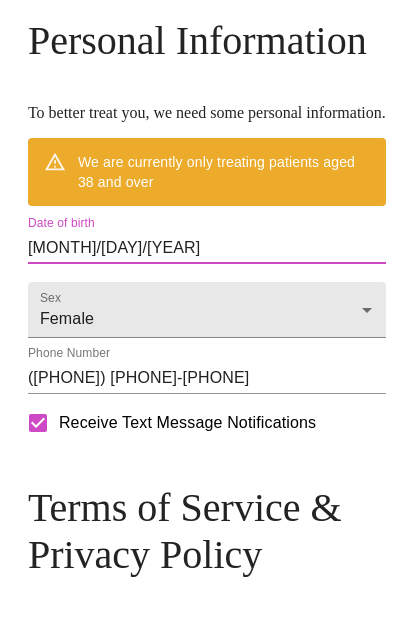 click on "[MONTH]/[DAY]/[YEAR]" at bounding box center [207, 248] 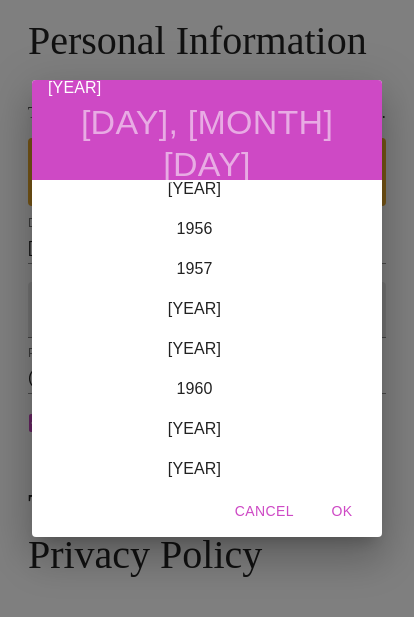 scroll, scrollTop: 2256, scrollLeft: 0, axis: vertical 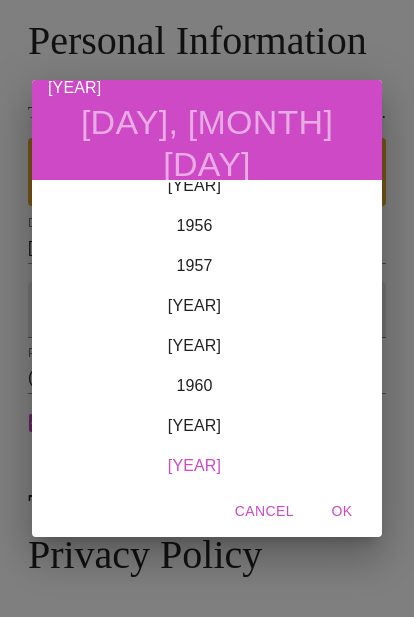 click on "[YEAR]" at bounding box center [194, 466] 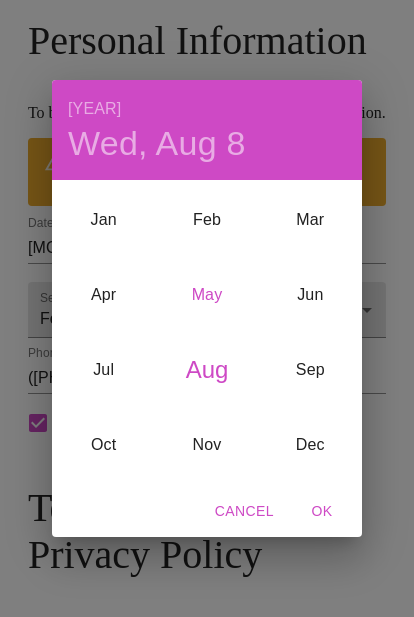click on "May" at bounding box center (206, 294) 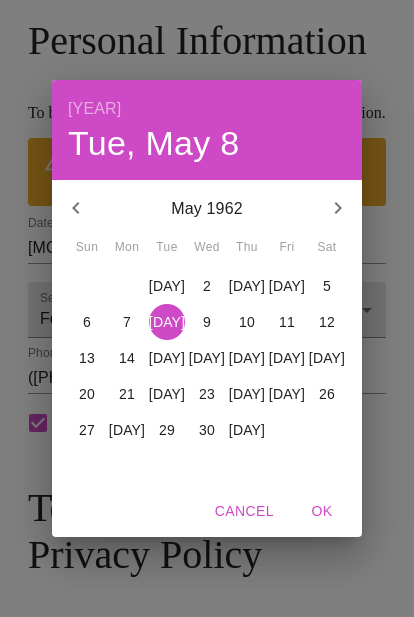 click on "5" at bounding box center [327, 286] 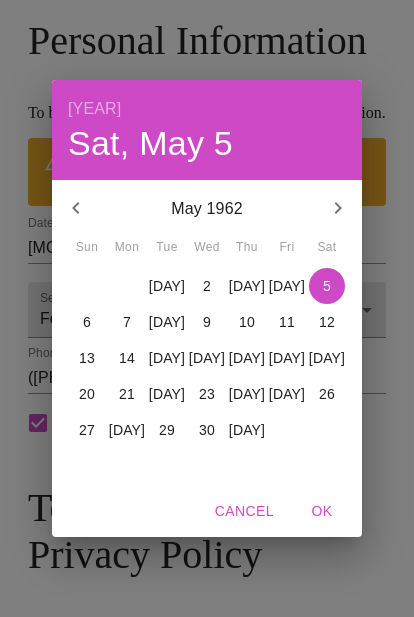 click on "OK" at bounding box center (322, 511) 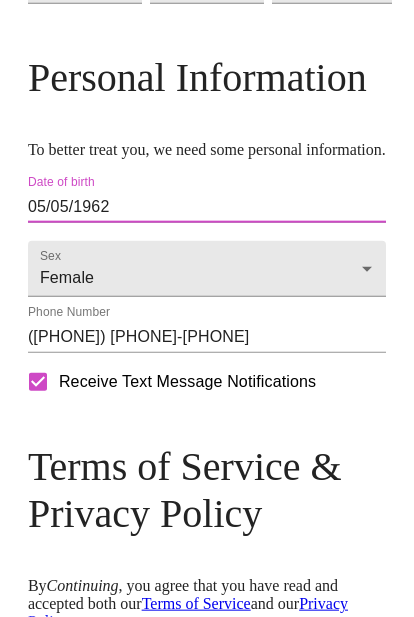 scroll, scrollTop: 973, scrollLeft: 0, axis: vertical 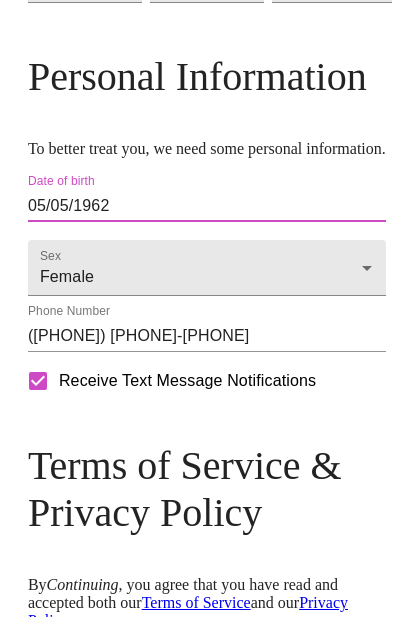 click on "([PHONE]) [PHONE]-[PHONE]" at bounding box center (207, 336) 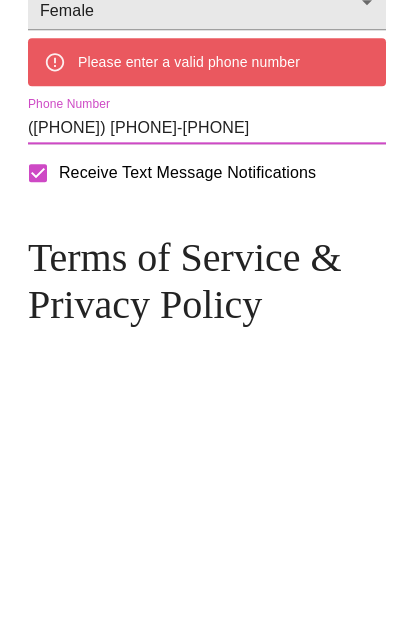 type on "([PHONE]) [PHONE]-[PHONE]" 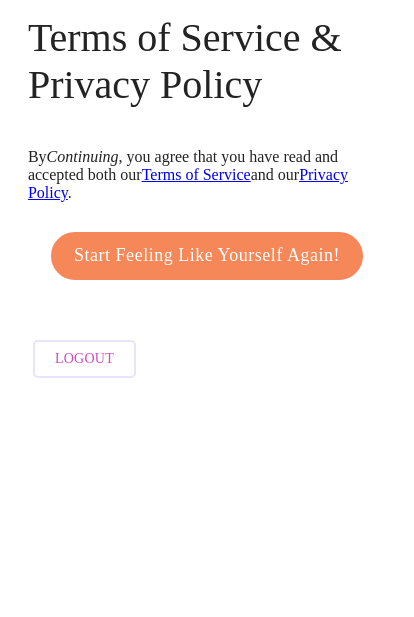 scroll, scrollTop: 1306, scrollLeft: 0, axis: vertical 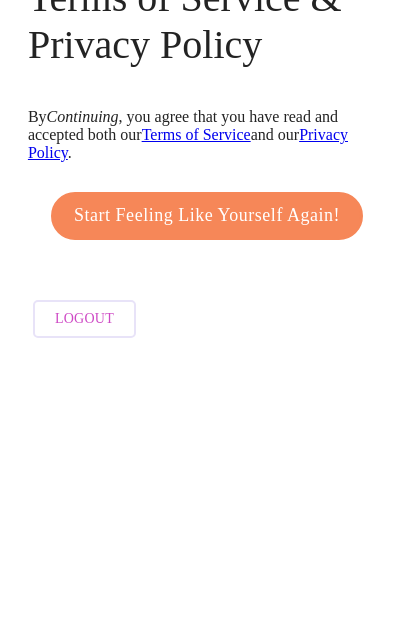 click on "Start Feeling Like Yourself Again!" at bounding box center (207, 477) 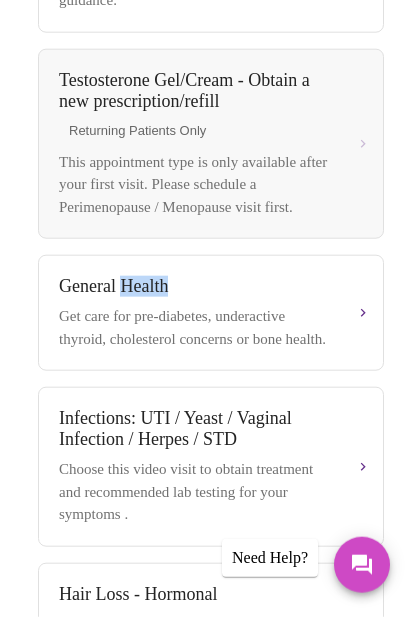 scroll, scrollTop: 852, scrollLeft: 0, axis: vertical 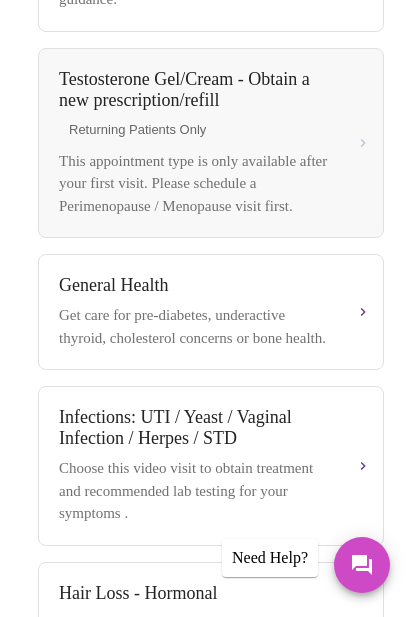click on "Testosterone Gel/Cream - Obtain a new prescription/refill Returning Patients Only This appointment type is only available after your first visit. Please schedule a Perimenopause / Menopause visit first." at bounding box center [211, 143] 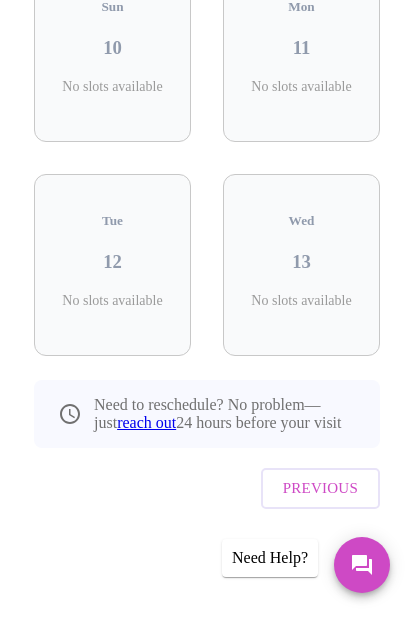 scroll, scrollTop: 697, scrollLeft: 0, axis: vertical 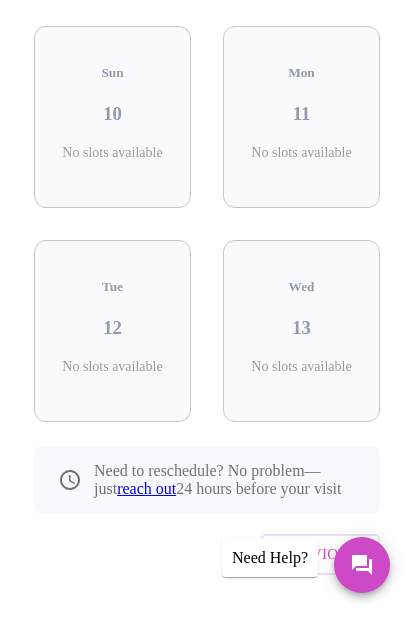 click on "Need to reschedule? No problem—just  reach out  24 hours before your visit" at bounding box center [225, 480] 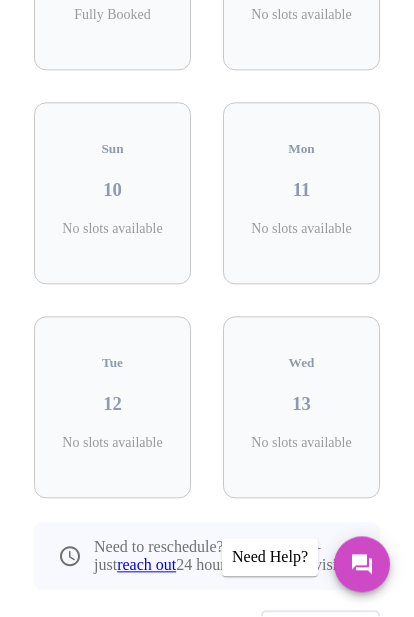scroll, scrollTop: 620, scrollLeft: 0, axis: vertical 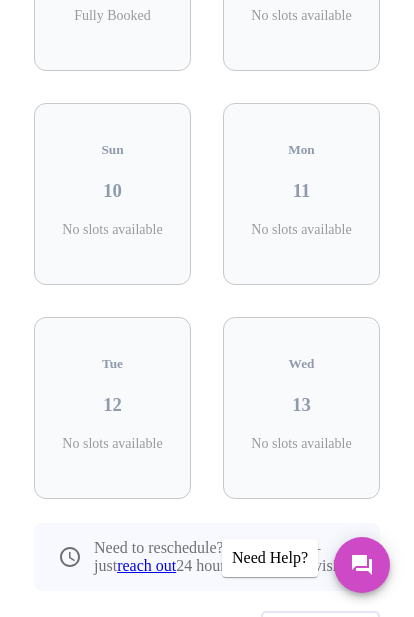 click on "Need to reschedule? No problem—just  reach out  24 hours before your visit" at bounding box center (225, 557) 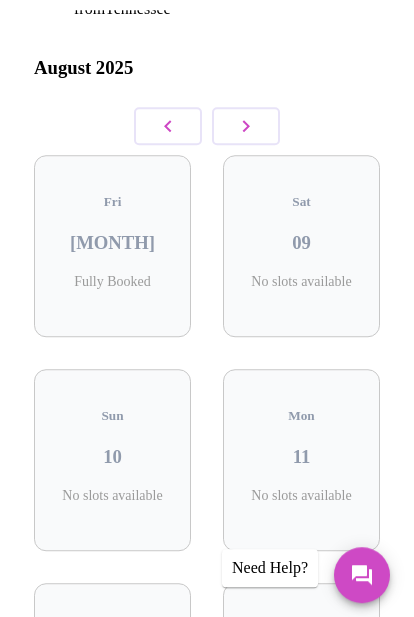 scroll, scrollTop: 0, scrollLeft: 0, axis: both 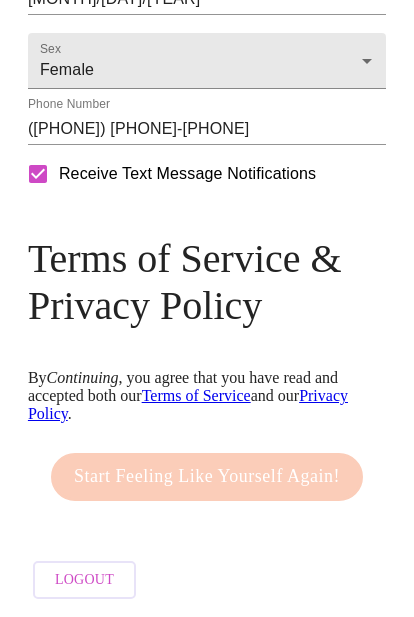 click on "Start Feeling Like Yourself Again!" at bounding box center [207, 477] 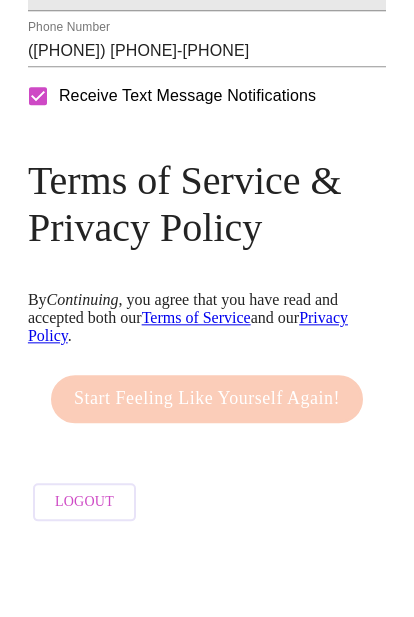 scroll, scrollTop: 1442, scrollLeft: 0, axis: vertical 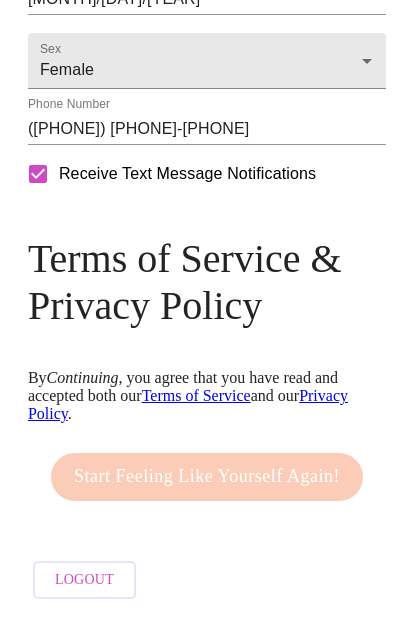 click on "Start Feeling Like Yourself Again!" at bounding box center [207, 477] 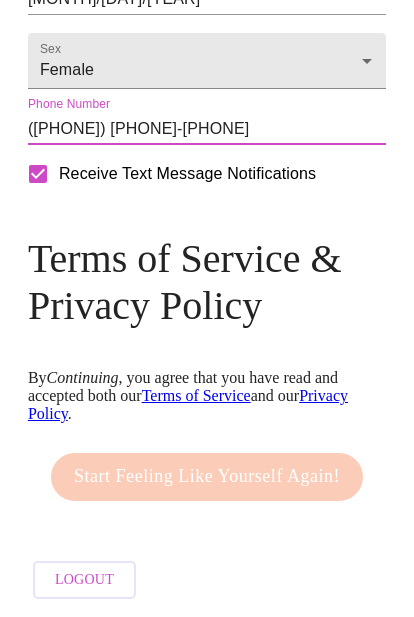 scroll, scrollTop: 1385, scrollLeft: 0, axis: vertical 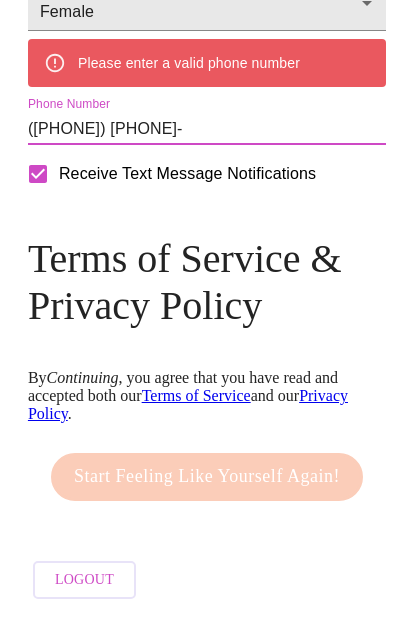 click on "Receive Text Message Notifications" at bounding box center [207, 174] 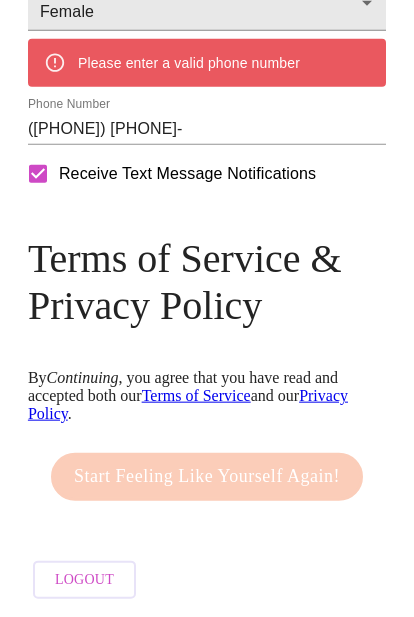 click on "([PHONE]) [PHONE]-" at bounding box center (207, 129) 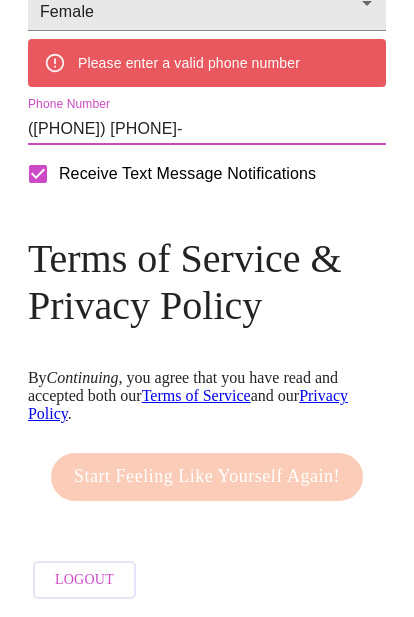 scroll, scrollTop: 1385, scrollLeft: 0, axis: vertical 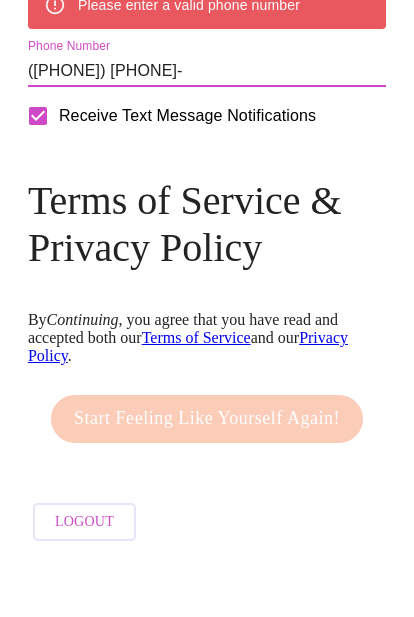 click on "Mailing Address We currently are only supporting patients from  [STATE], [STATE], [STATE], [STATE], [STATE], [STATE], [STATE], [STATE], [STATE], [STATE], [STATE], [STATE], [STATE], [STATE], [STATE], [STATE], [STATE], [STATE], [STATE], [STATE], [STATE], [STATE], [STATE], [STATE], [STATE], [STATE], [STATE], [STATE], [STATE]  and  [STATE] . If you live elsewhere, reach out to us at  hello@mymenopauserx.com . Please enter a valid address Street Address Apartment / Suite # Zip Code [ZIP] City [CITY] State ​ Personal Information To better treat you, we need some personal information. We are currently only treating patients aged 38 and over Date of birth [MONTH]/[DAY]/[YEAR] Sex Female Female Please enter a valid phone number Phone Number ([PHONE]) [PHONE]-[PHONE]  Receive Text Message Notifications Terms of Service & Privacy Policy By  Continuing , you agree that you have read and accepted both our  Terms of Service  and our  Privacy Policy . Start Feeling Like Yourself Again! Logout" at bounding box center [207, -144] 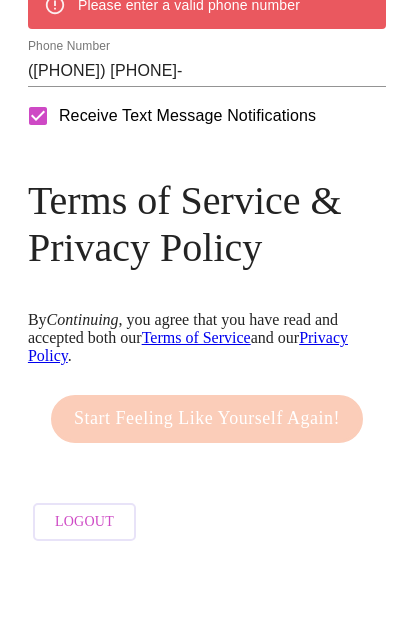 scroll, scrollTop: 1444, scrollLeft: 0, axis: vertical 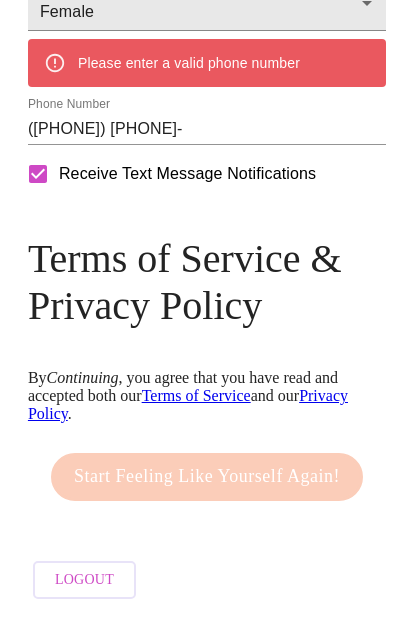 click on "Mailing Address We currently are only supporting patients from  [STATE], [STATE], [STATE], [STATE], [STATE], [STATE], [STATE], [STATE], [STATE], [STATE], [STATE], [STATE], [STATE], [STATE], [STATE], [STATE], [STATE], [STATE], [STATE], [STATE], [STATE], [STATE], [STATE], [STATE], [STATE], [STATE], [STATE], [STATE], [STATE]  and  [STATE] . If you live elsewhere, reach out to us at  hello@mymenopauserx.com . Please enter a valid address Street Address Apartment / Suite # Zip Code [ZIP] City [CITY] State ​ Personal Information To better treat you, we need some personal information. We are currently only treating patients aged 38 and over Date of birth [MONTH]/[DAY]/[YEAR] Sex Female Female Please enter a valid phone number Phone Number ([PHONE]) [PHONE]-[PHONE]  Receive Text Message Notifications Terms of Service & Privacy Policy By  Continuing , you agree that you have read and accepted both our  Terms of Service  and our  Privacy Policy . Start Feeling Like Yourself Again! Logout" at bounding box center [207, -144] 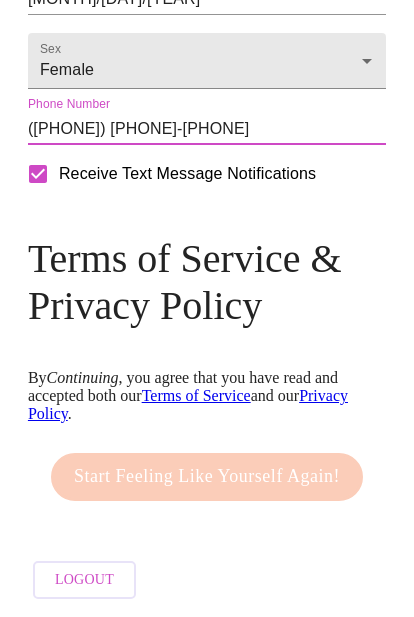 scroll, scrollTop: 1442, scrollLeft: 0, axis: vertical 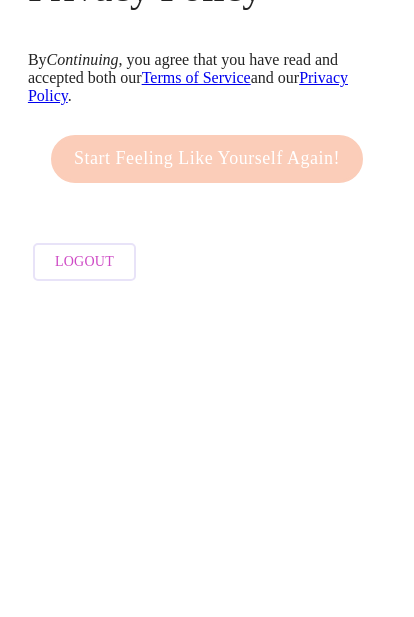 click on "Start Feeling Like Yourself Again!" at bounding box center (207, 477) 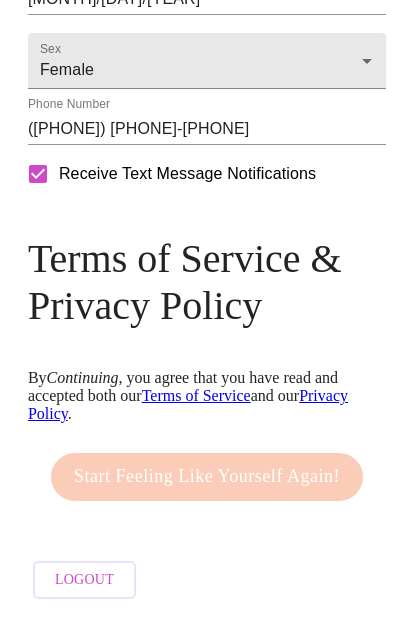 click on "Start Feeling Like Yourself Again!" at bounding box center (207, 477) 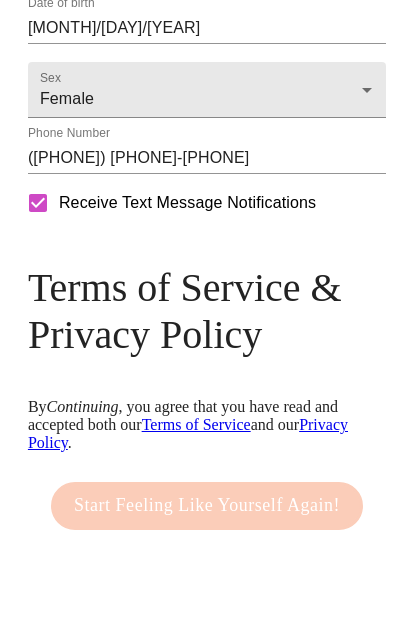scroll, scrollTop: 1287, scrollLeft: 0, axis: vertical 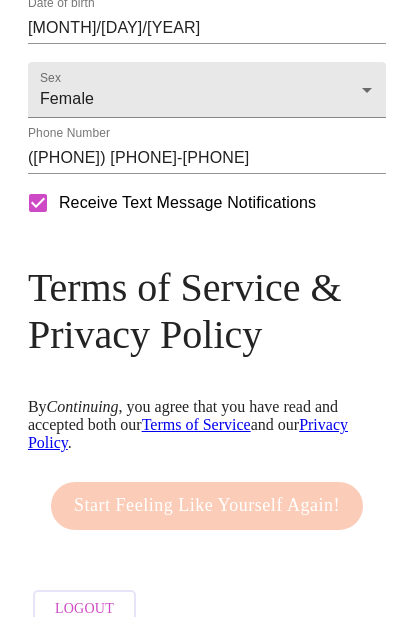 click on "Terms of Service" at bounding box center (196, 424) 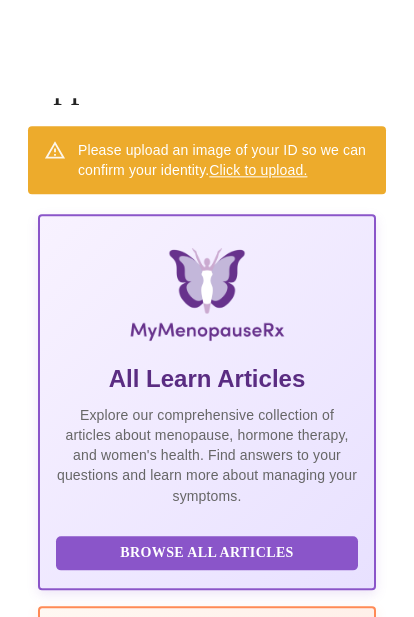 scroll, scrollTop: 86, scrollLeft: 0, axis: vertical 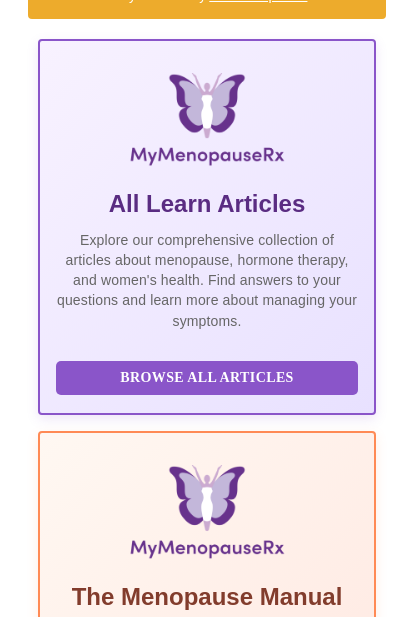 click on "Create Appointment" at bounding box center (207, 2742) 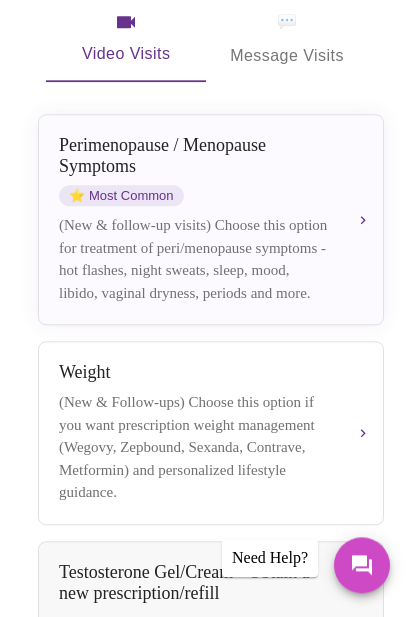 scroll, scrollTop: 356, scrollLeft: 0, axis: vertical 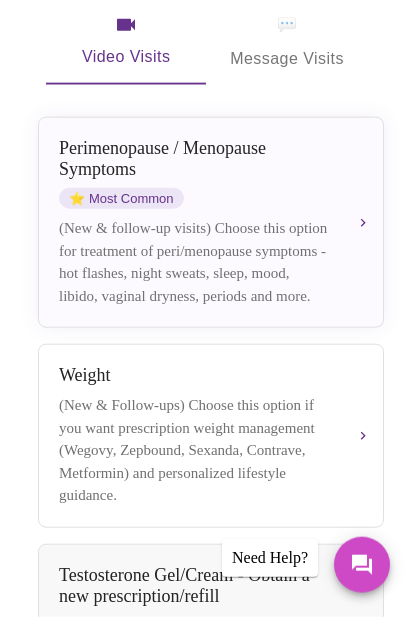 click on "(New & follow-up visits) Choose this option for treatment of peri/menopause symptoms - hot flashes, night sweats, sleep, mood, libido, vaginal dryness, periods and more." at bounding box center (195, 262) 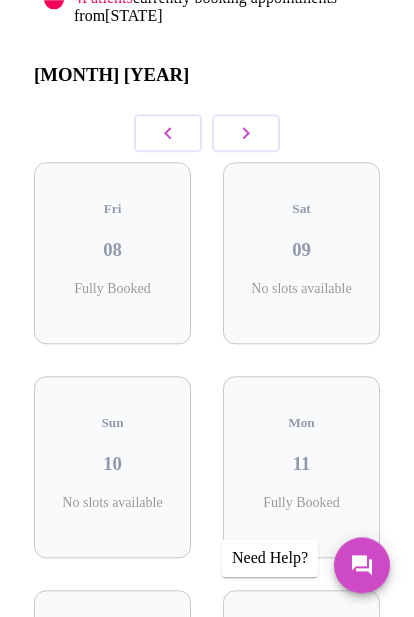 scroll, scrollTop: 346, scrollLeft: 0, axis: vertical 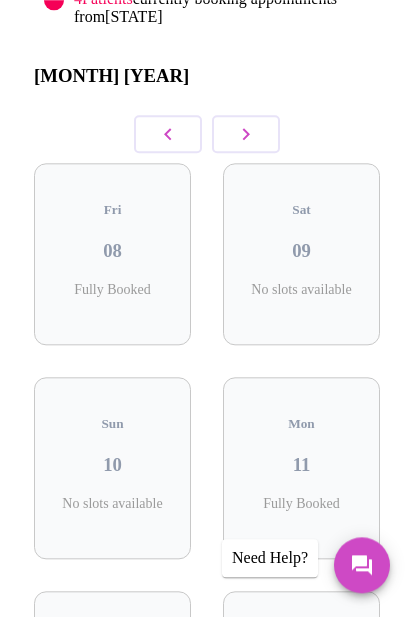 click 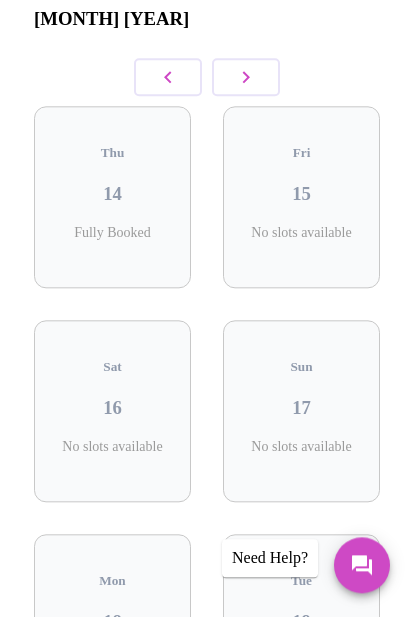 scroll, scrollTop: 401, scrollLeft: 0, axis: vertical 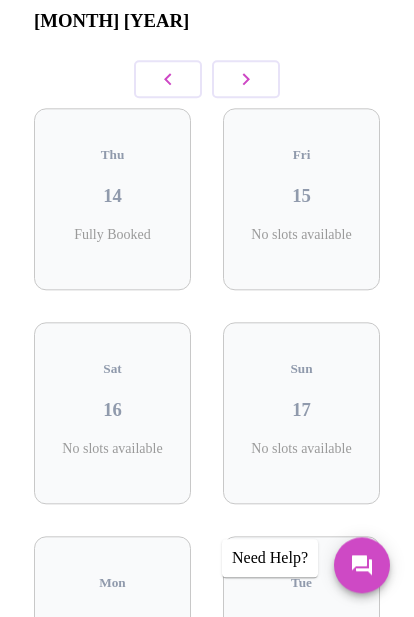 click at bounding box center (246, 79) 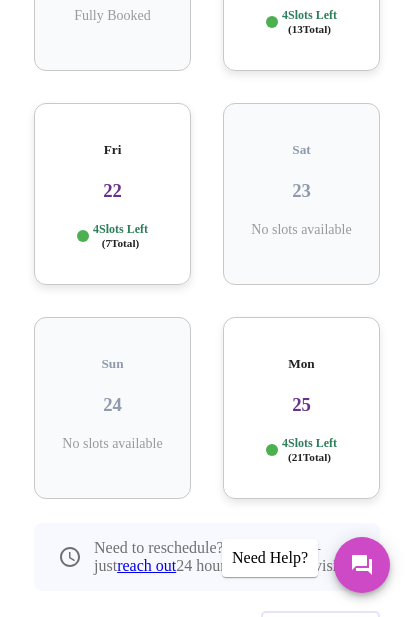 scroll, scrollTop: 620, scrollLeft: 0, axis: vertical 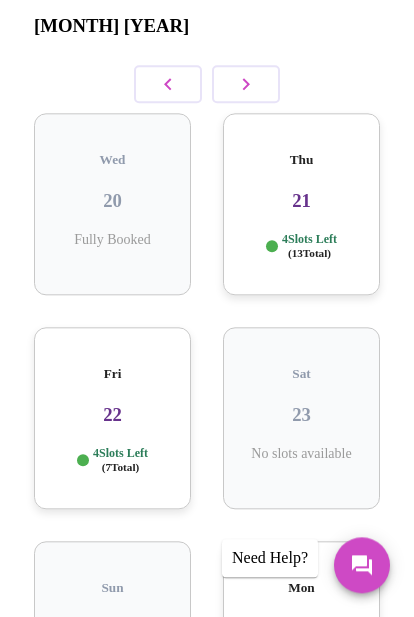 click on "4  Slots Left ( 13  Total)" at bounding box center [309, 246] 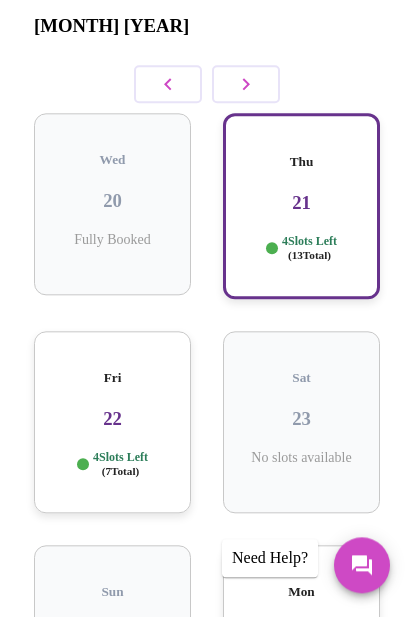 scroll, scrollTop: 396, scrollLeft: 0, axis: vertical 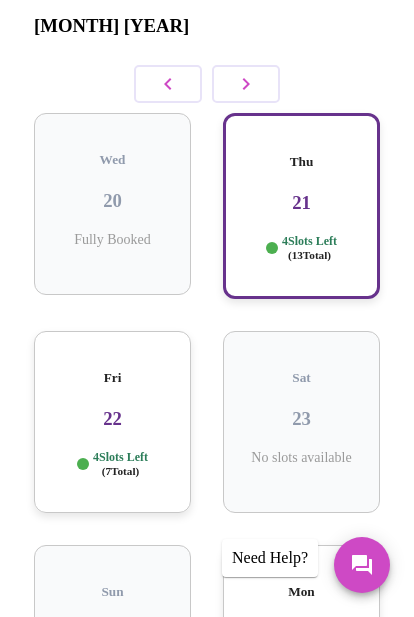 click on "Thu 21 4  Slots Left ( 13  Total)" at bounding box center [301, 206] 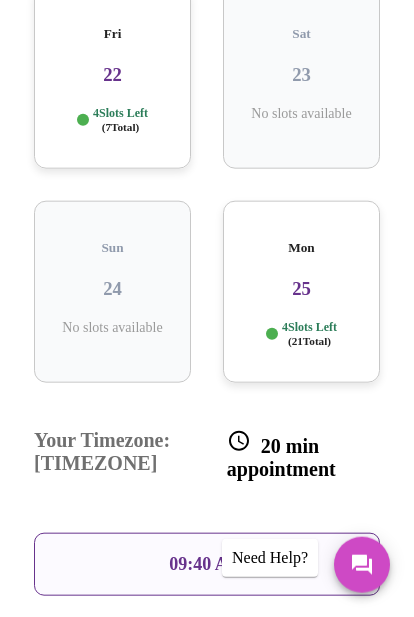 scroll, scrollTop: 742, scrollLeft: 0, axis: vertical 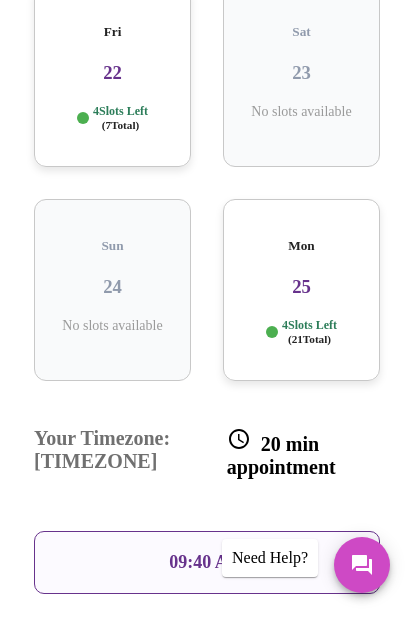 click on "09:40 AM" at bounding box center [207, 562] 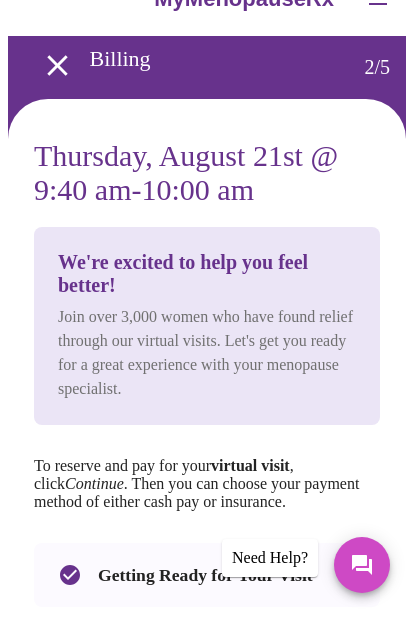 scroll, scrollTop: 0, scrollLeft: 0, axis: both 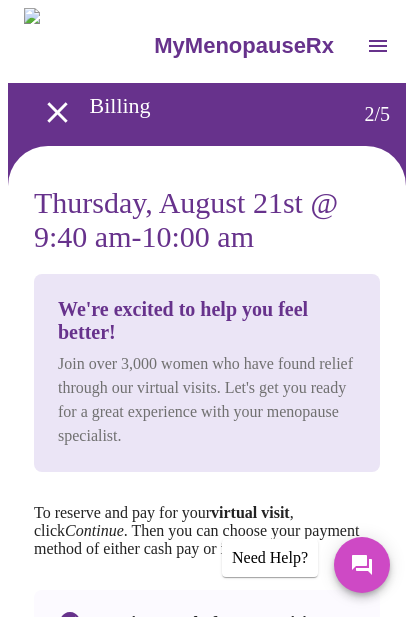 click on "We're excited to help you feel better! Join over 3,000 women who have found relief through our virtual visits. Let's get you ready for a great experience with your menopause specialist." at bounding box center [207, 373] 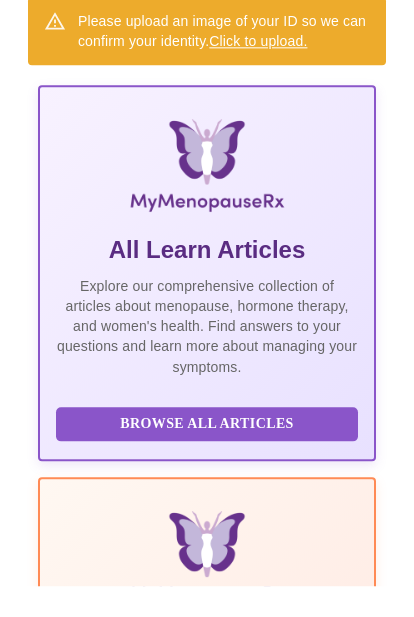scroll, scrollTop: 215, scrollLeft: 0, axis: vertical 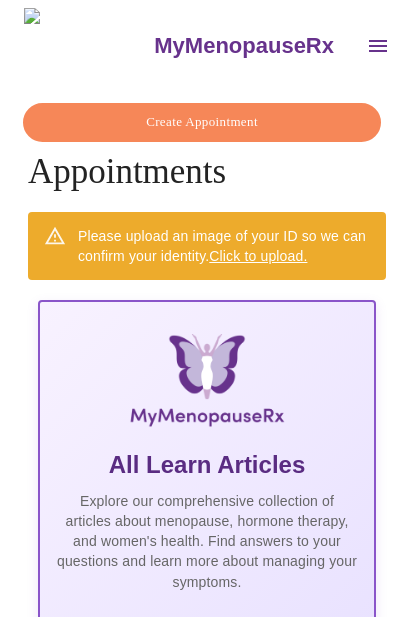 click on "The Top 34 Symptoms of Menopause" at bounding box center (207, 1282) 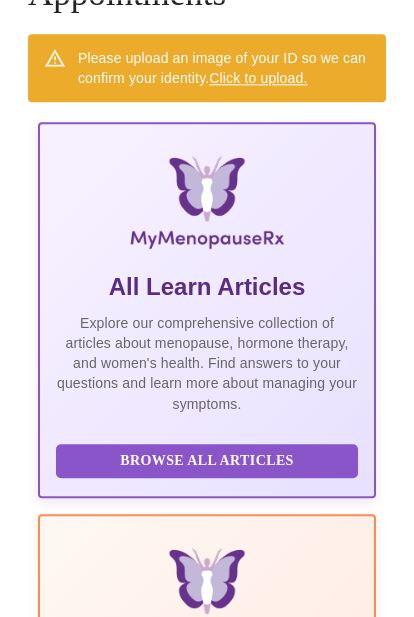 scroll, scrollTop: 168, scrollLeft: 0, axis: vertical 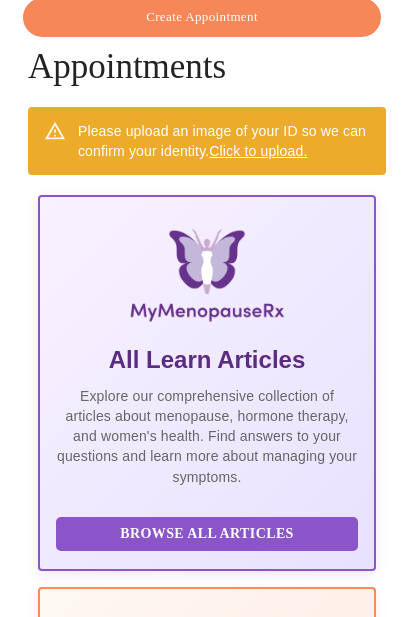 click on "Browse All Articles" at bounding box center [207, 534] 